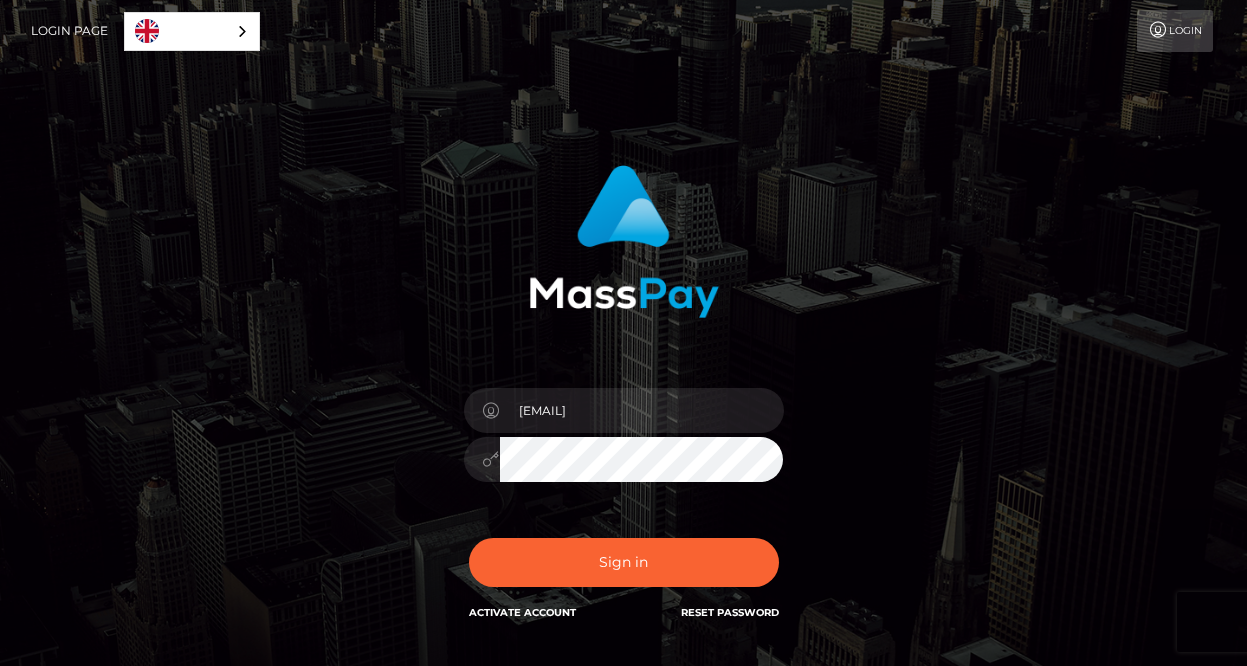 scroll, scrollTop: 0, scrollLeft: 0, axis: both 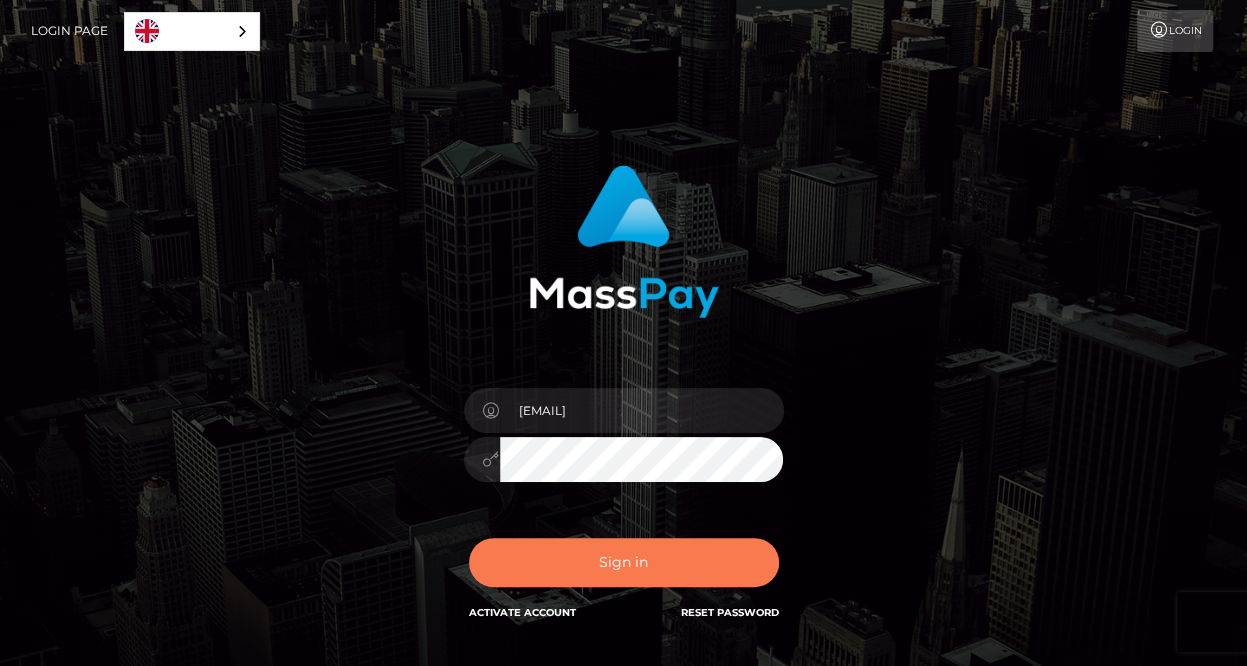 click on "Sign in" at bounding box center [624, 562] 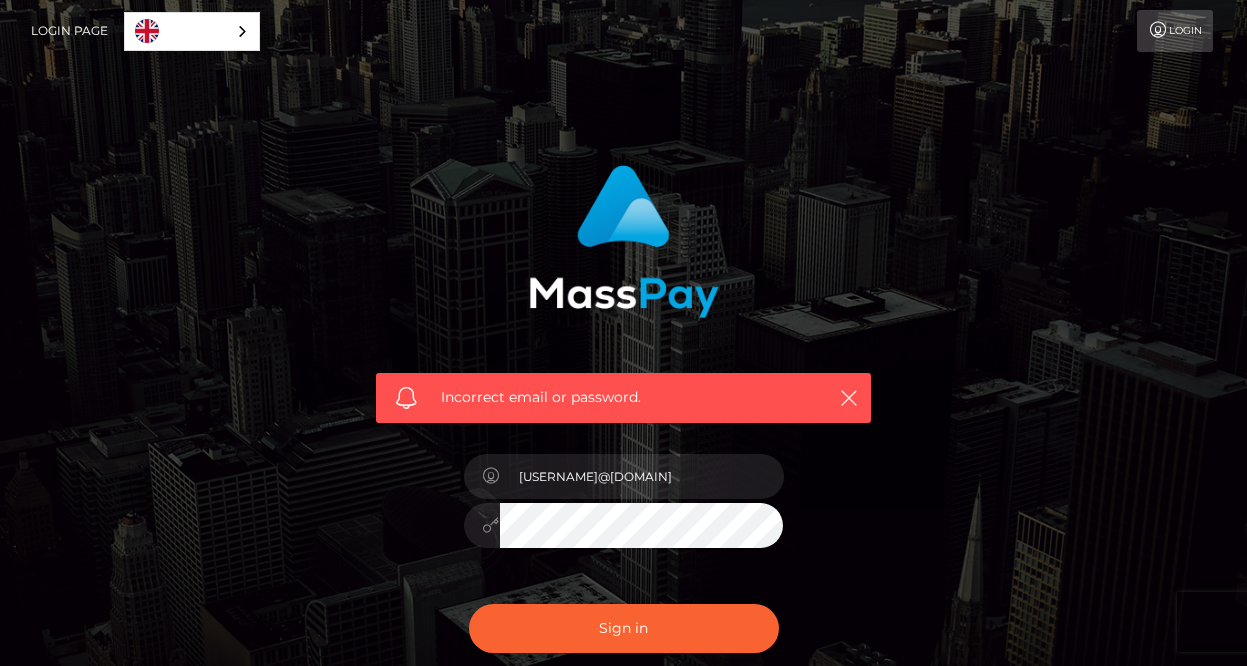 scroll, scrollTop: 0, scrollLeft: 0, axis: both 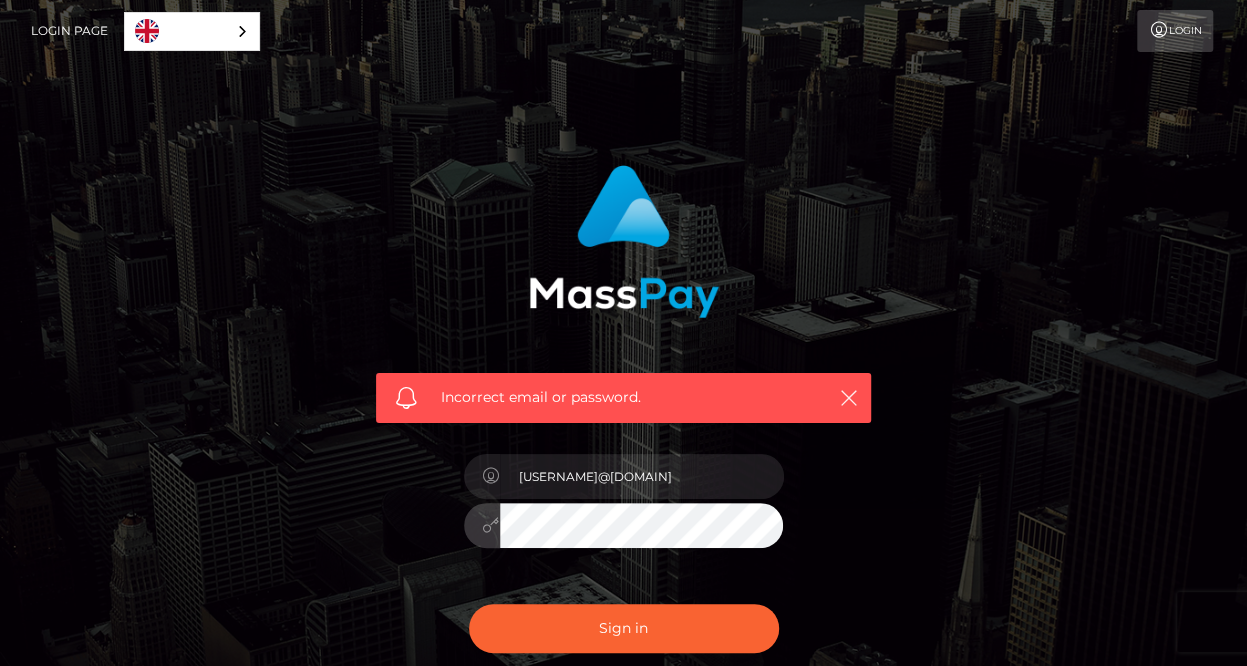 click on "[EMAIL]" at bounding box center [624, 515] 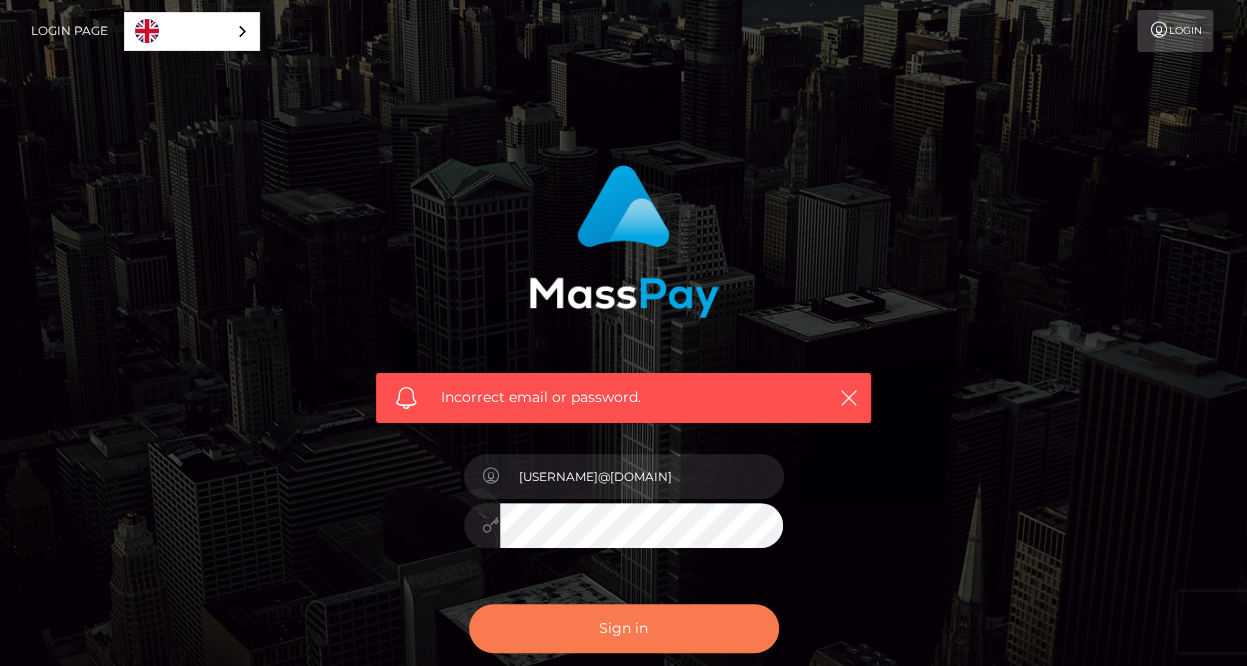 click on "Sign in" at bounding box center (624, 628) 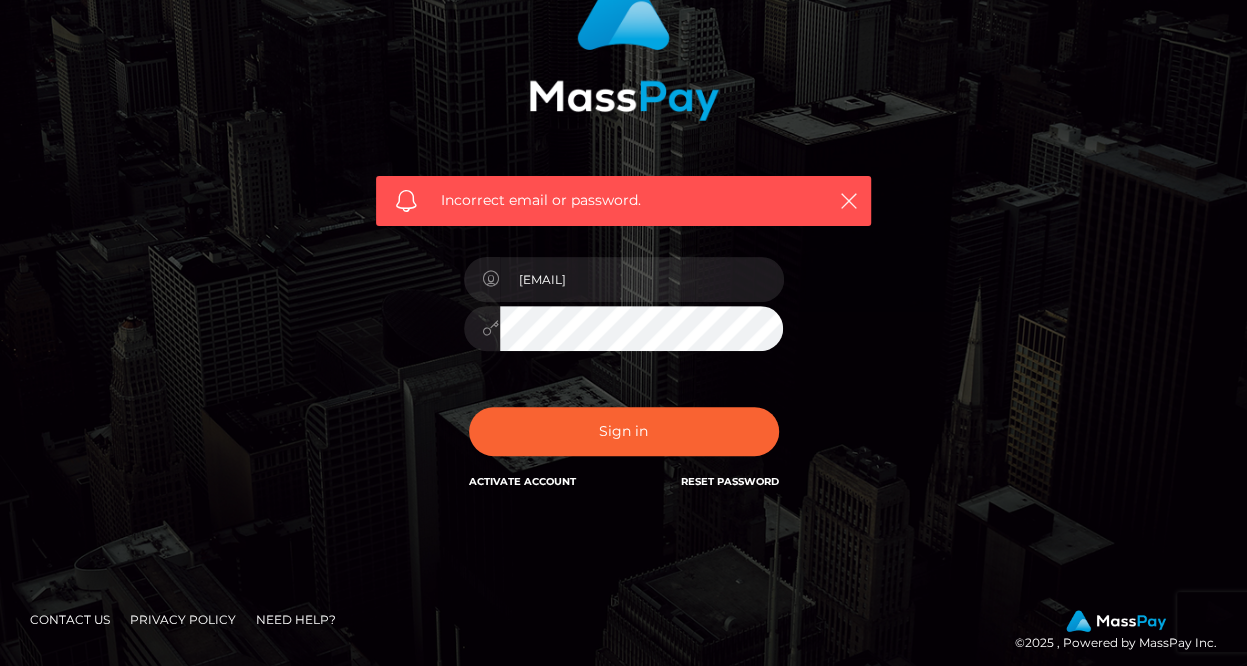 scroll, scrollTop: 200, scrollLeft: 0, axis: vertical 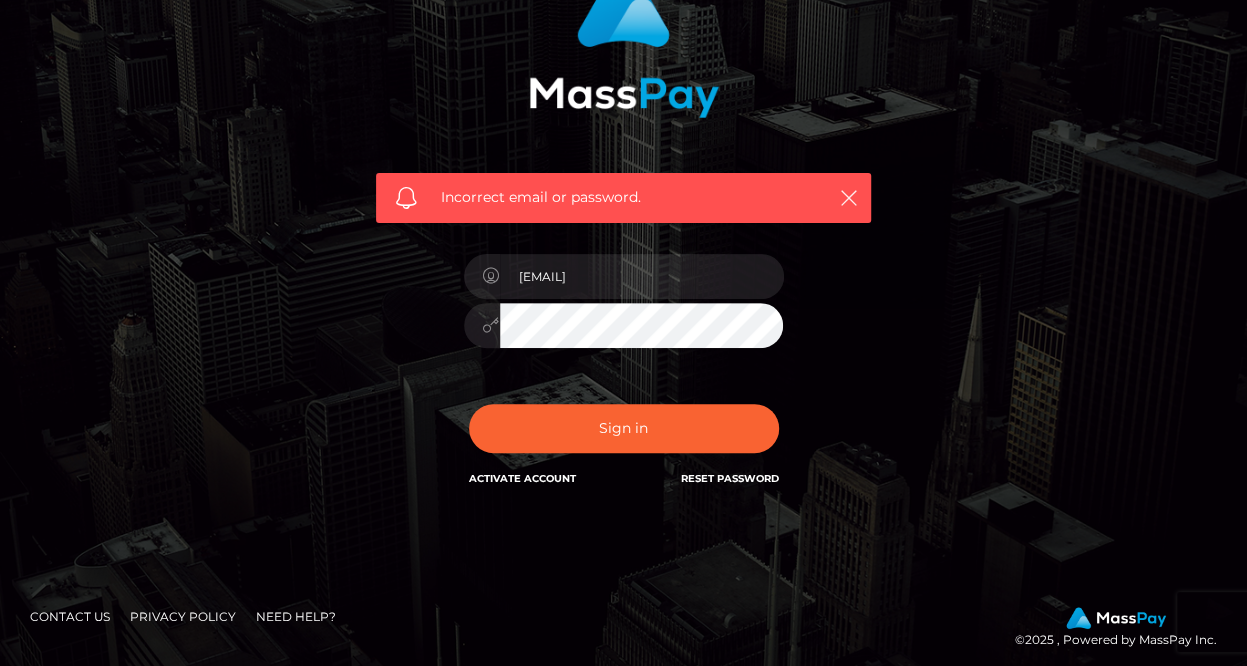 click on "Reset Password" at bounding box center (730, 478) 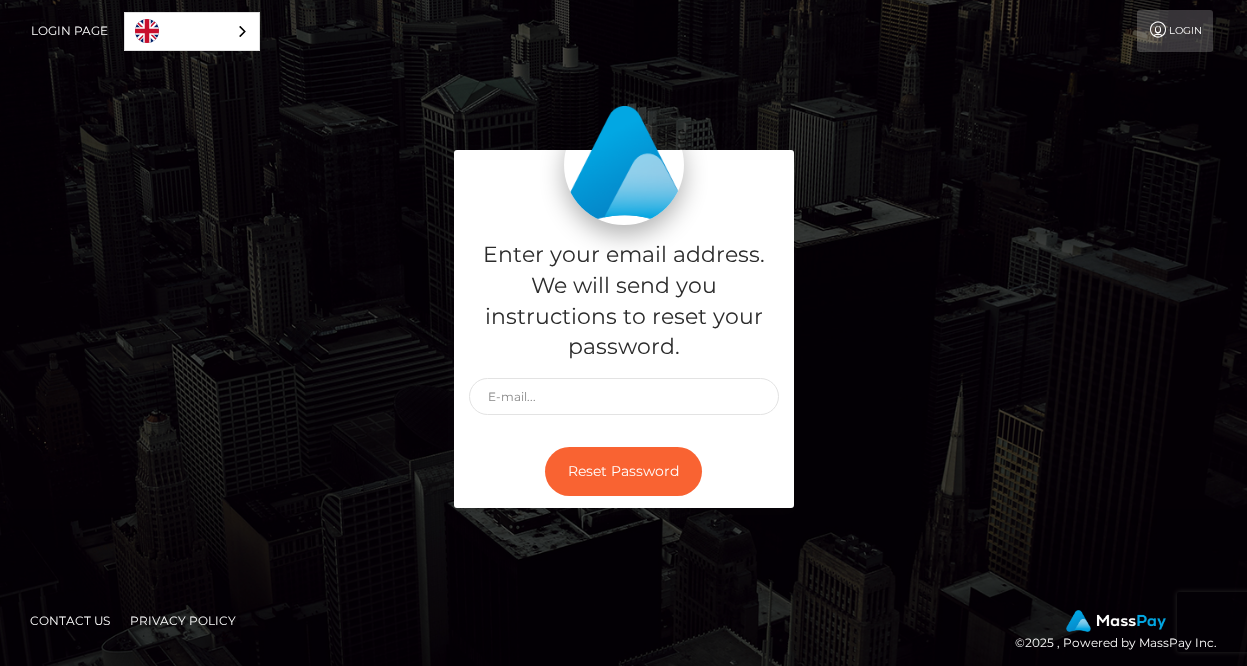 scroll, scrollTop: 0, scrollLeft: 0, axis: both 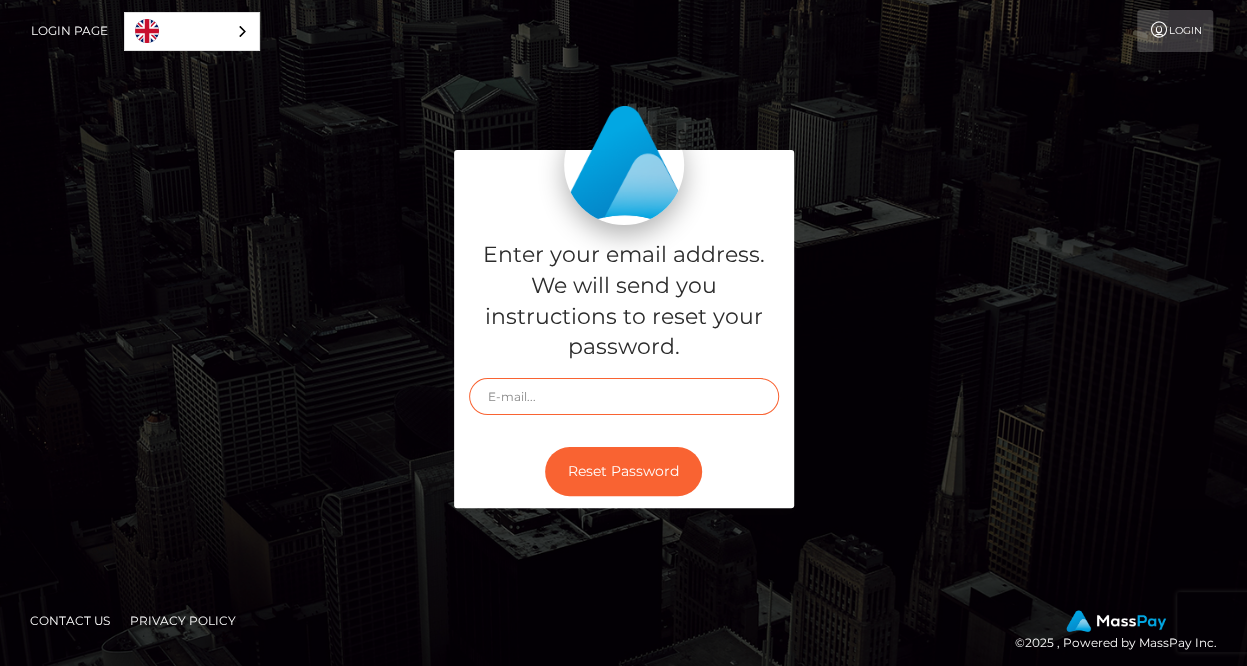 click at bounding box center (624, 396) 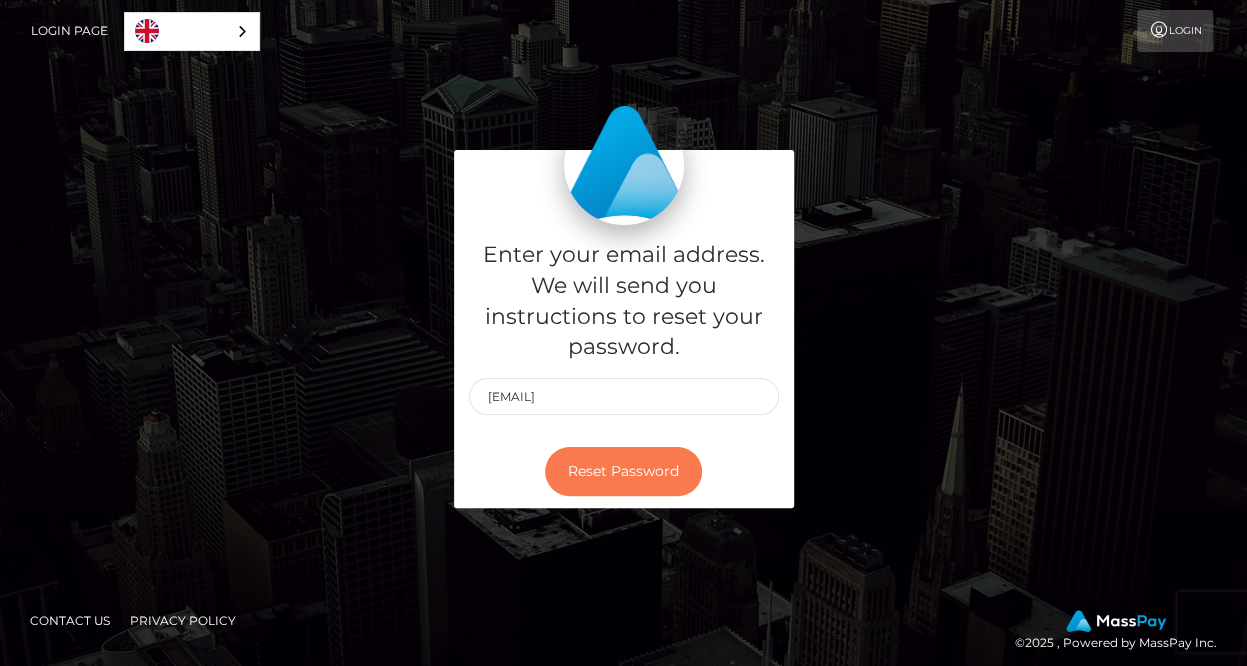 click on "Reset Password" at bounding box center [623, 471] 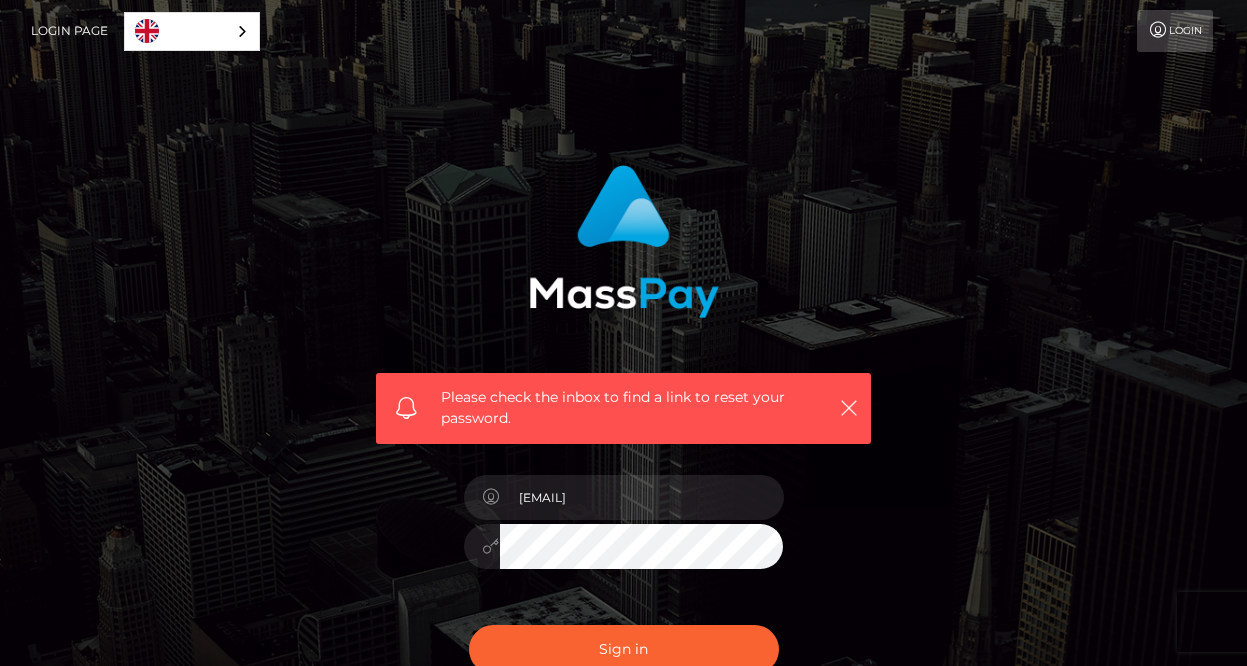 scroll, scrollTop: 0, scrollLeft: 0, axis: both 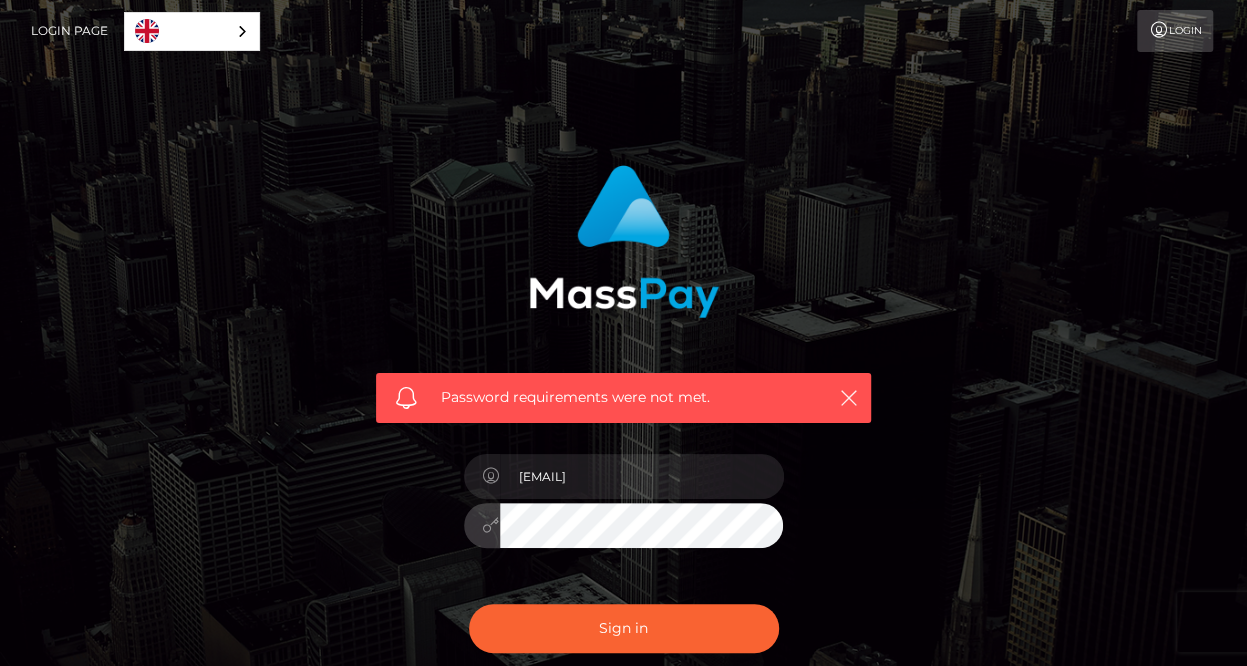 click on "Password requirements were not met.
In order to protect your account, we're utilizing the help of a captcha service. Your adblocker could be preventing the captcha from performing properly. Please disable the adblocker prior to logging in.
wehitgold@gmail.com" at bounding box center (623, 427) 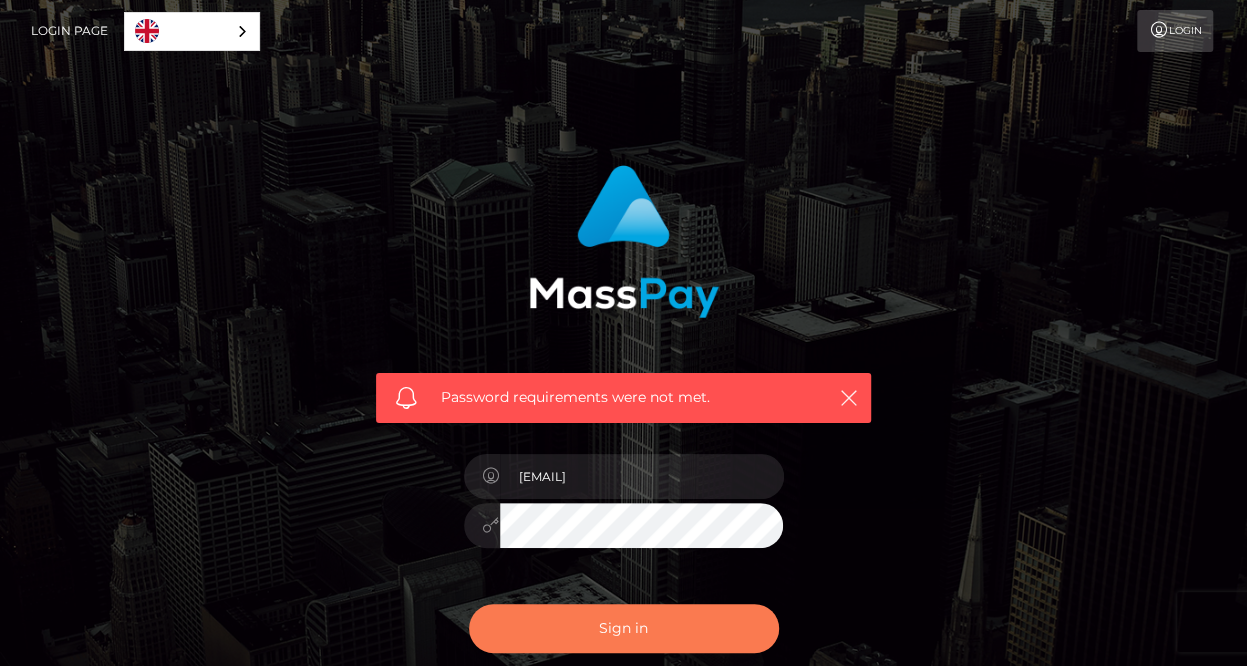click on "Sign in" at bounding box center (624, 628) 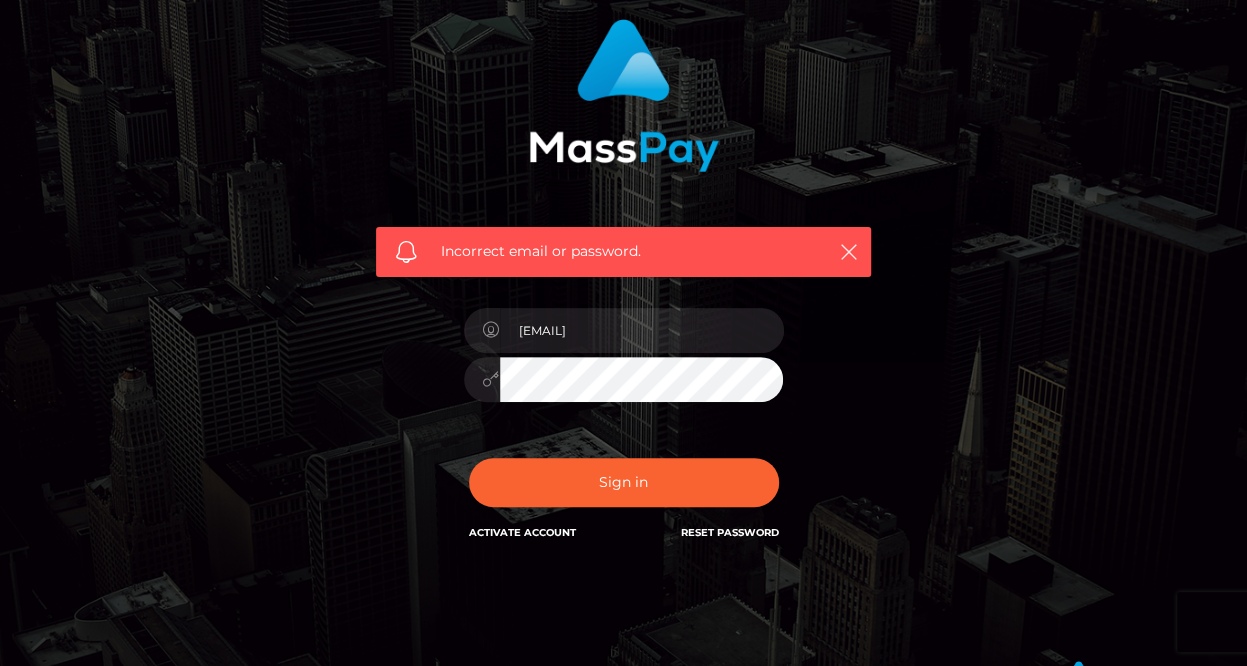scroll, scrollTop: 100, scrollLeft: 0, axis: vertical 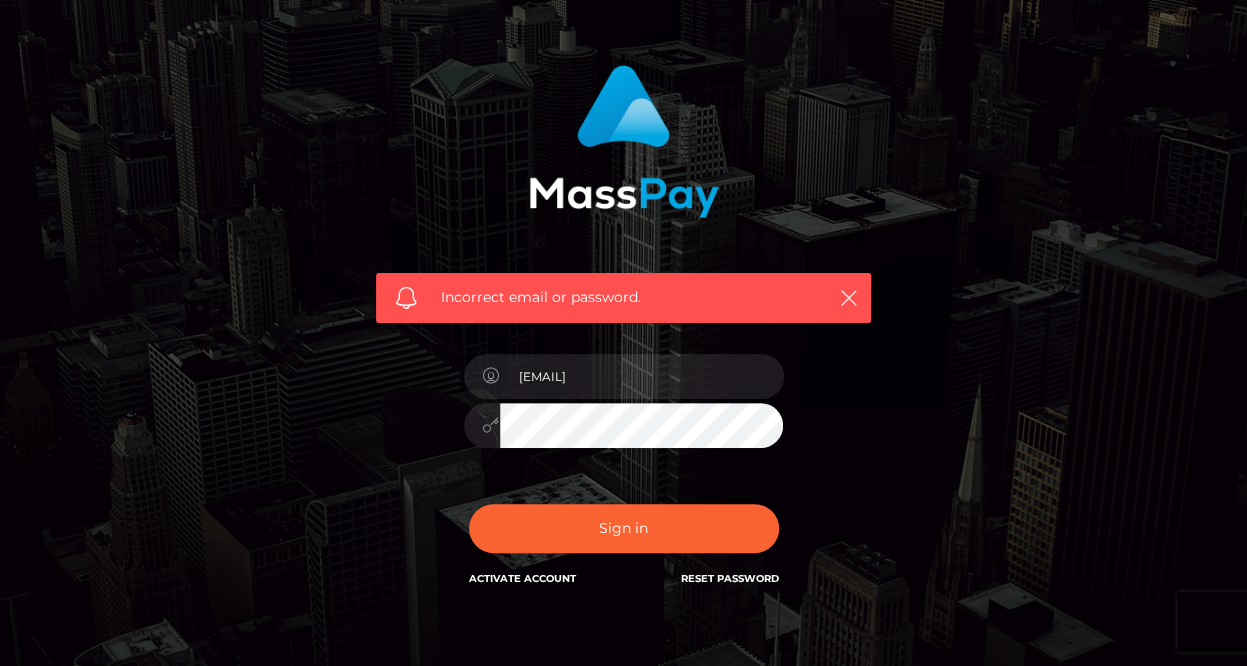 click on "Reset Password" at bounding box center (730, 578) 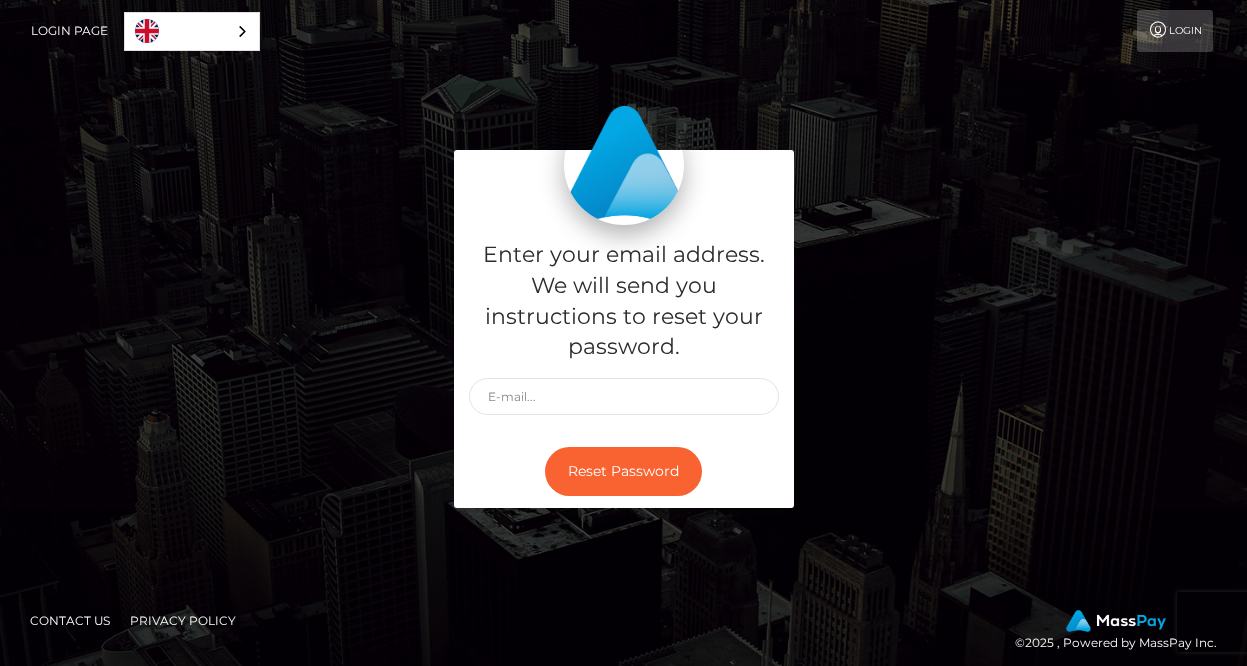 scroll, scrollTop: 0, scrollLeft: 0, axis: both 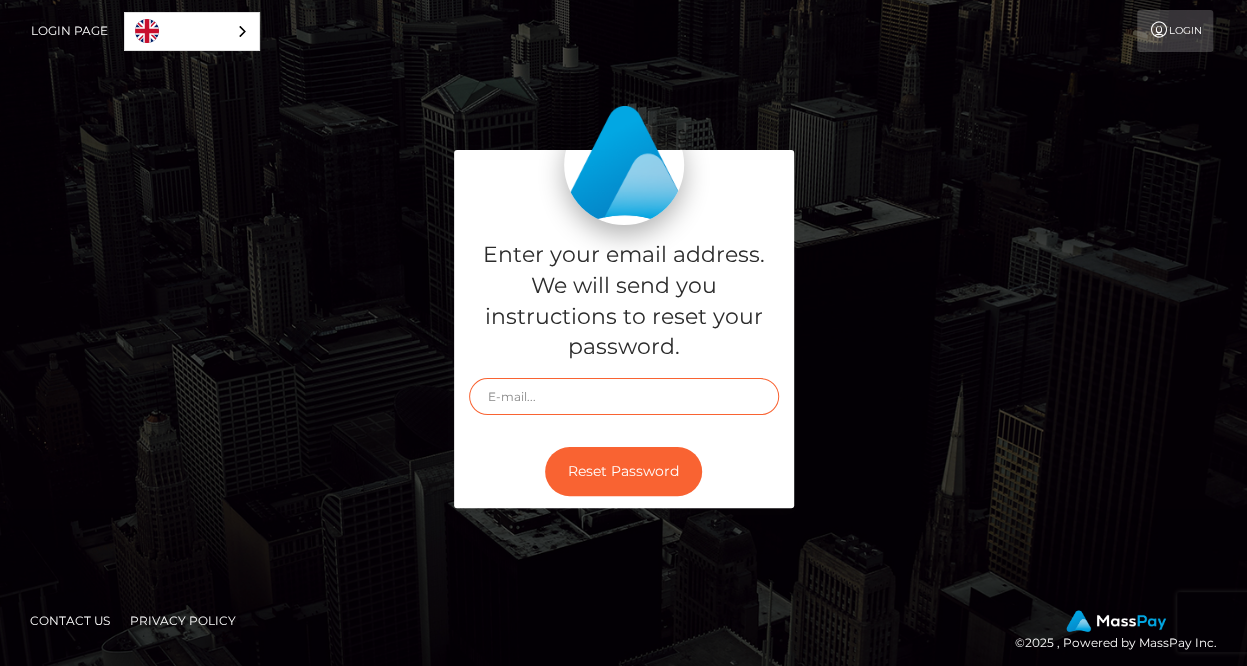 click at bounding box center [624, 396] 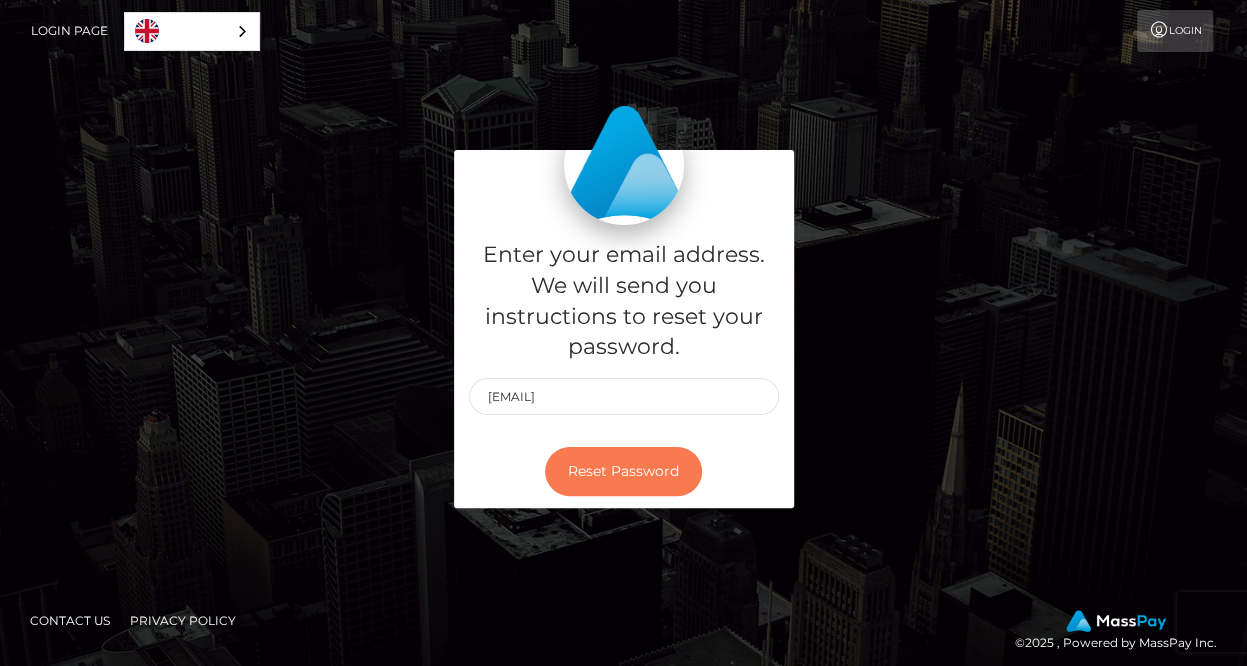 click on "Reset Password" at bounding box center [623, 471] 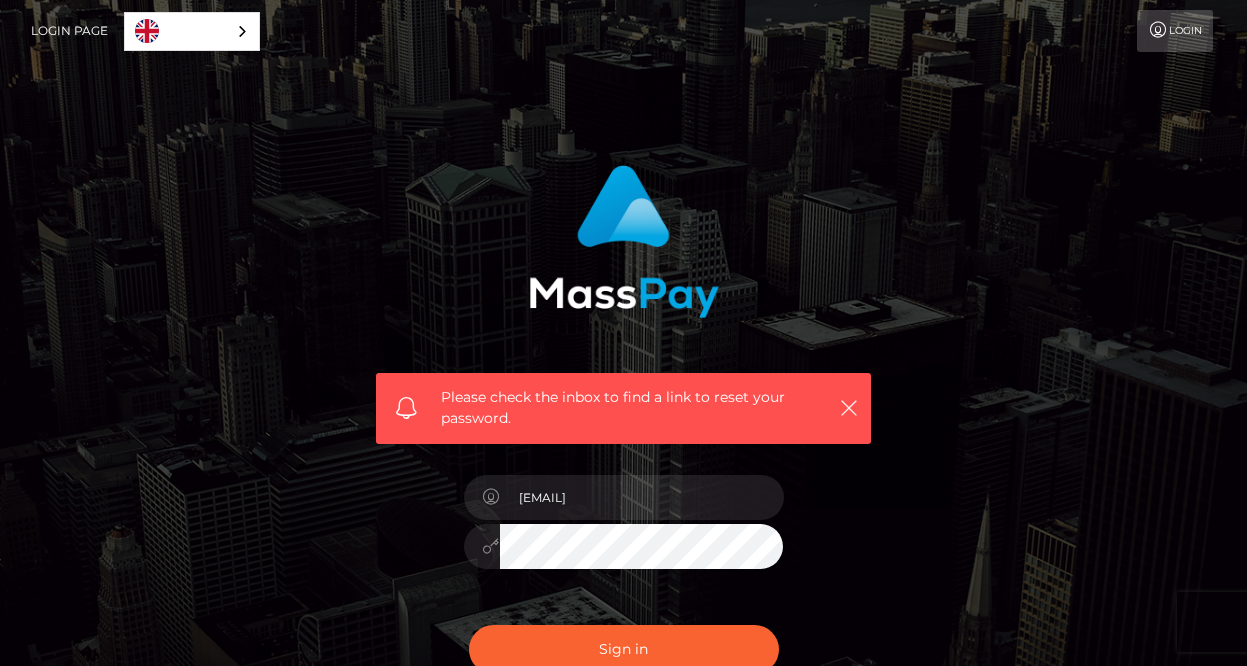 scroll, scrollTop: 0, scrollLeft: 0, axis: both 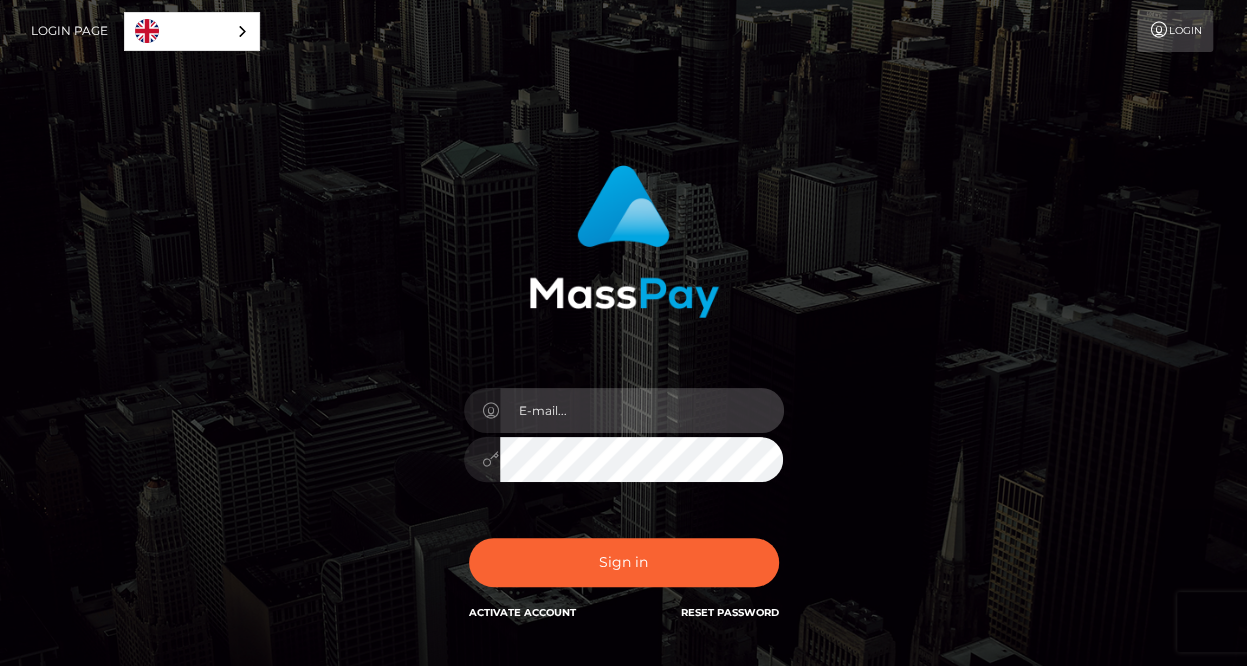 type on "[EMAIL]" 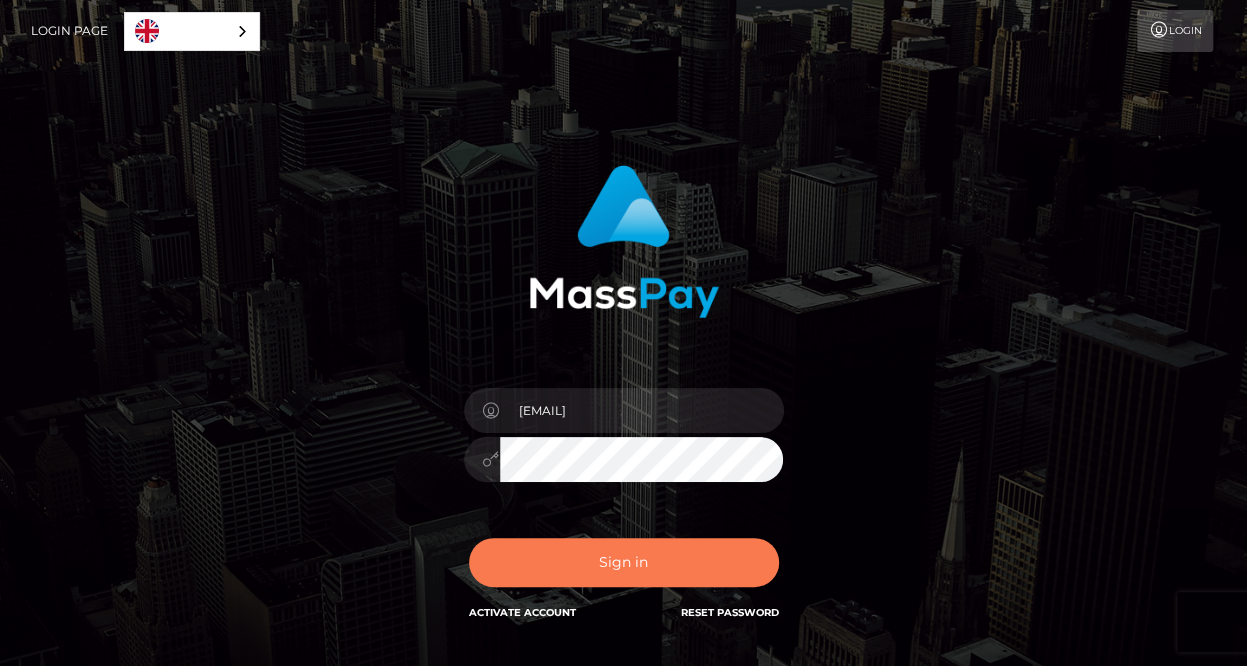 click on "Sign in" at bounding box center (624, 562) 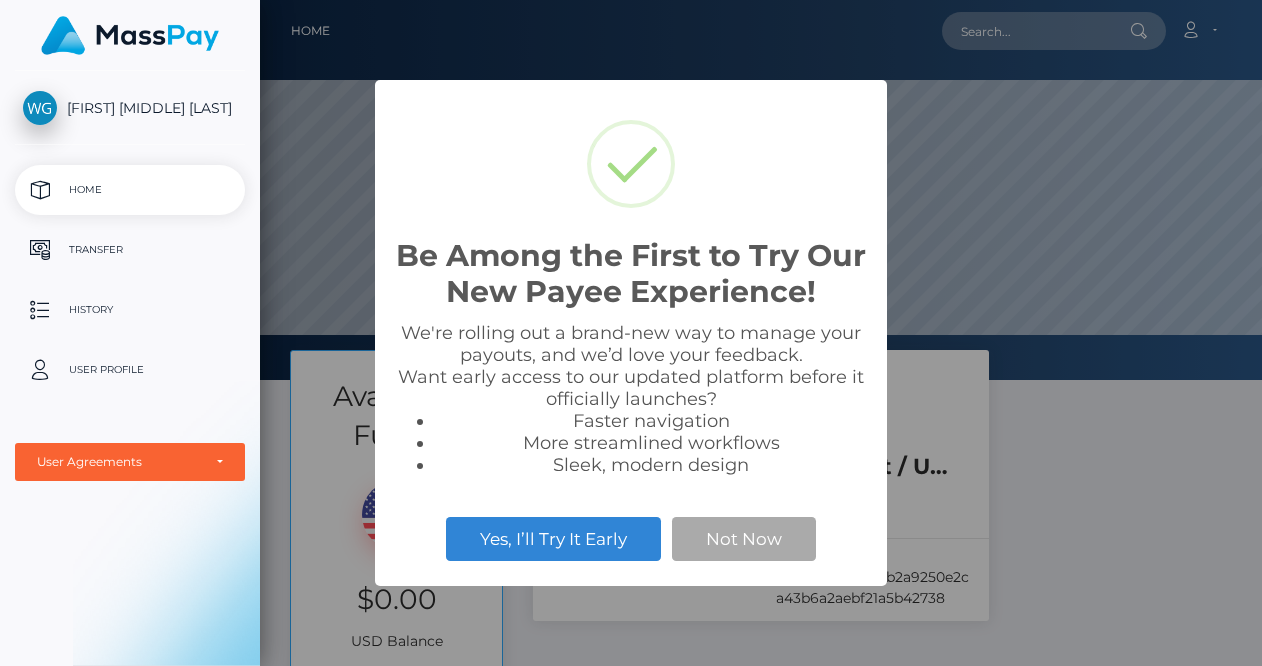 scroll, scrollTop: 0, scrollLeft: 0, axis: both 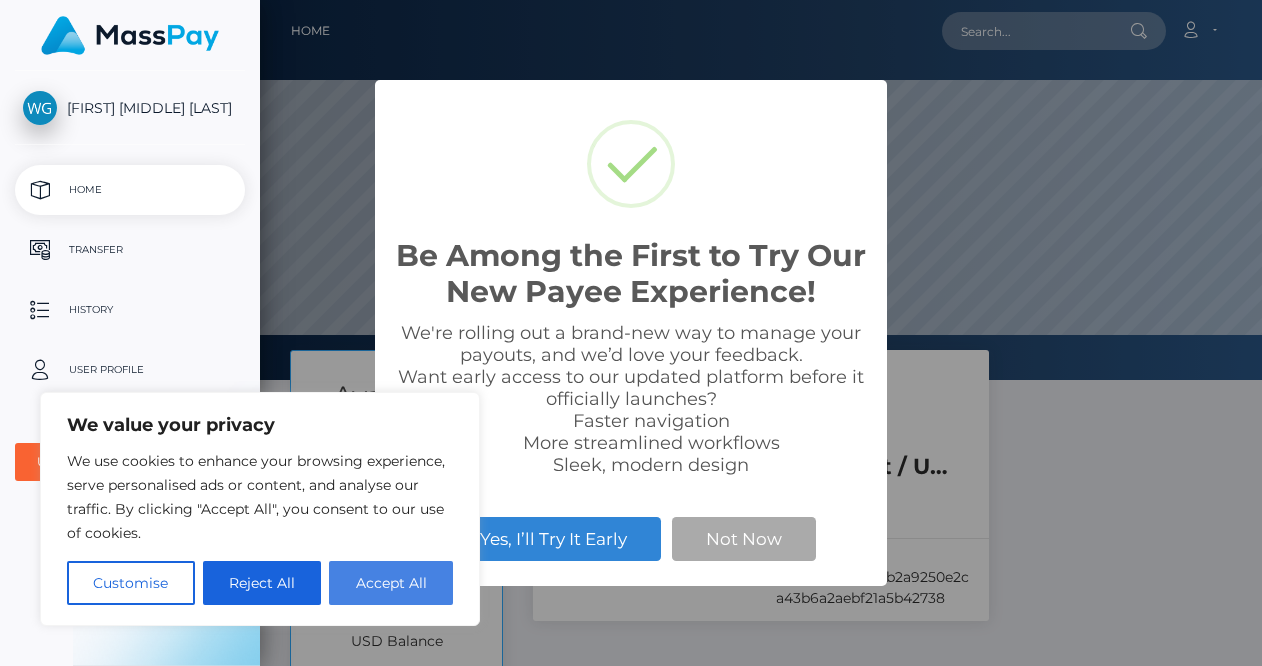click on "Accept All" at bounding box center [391, 583] 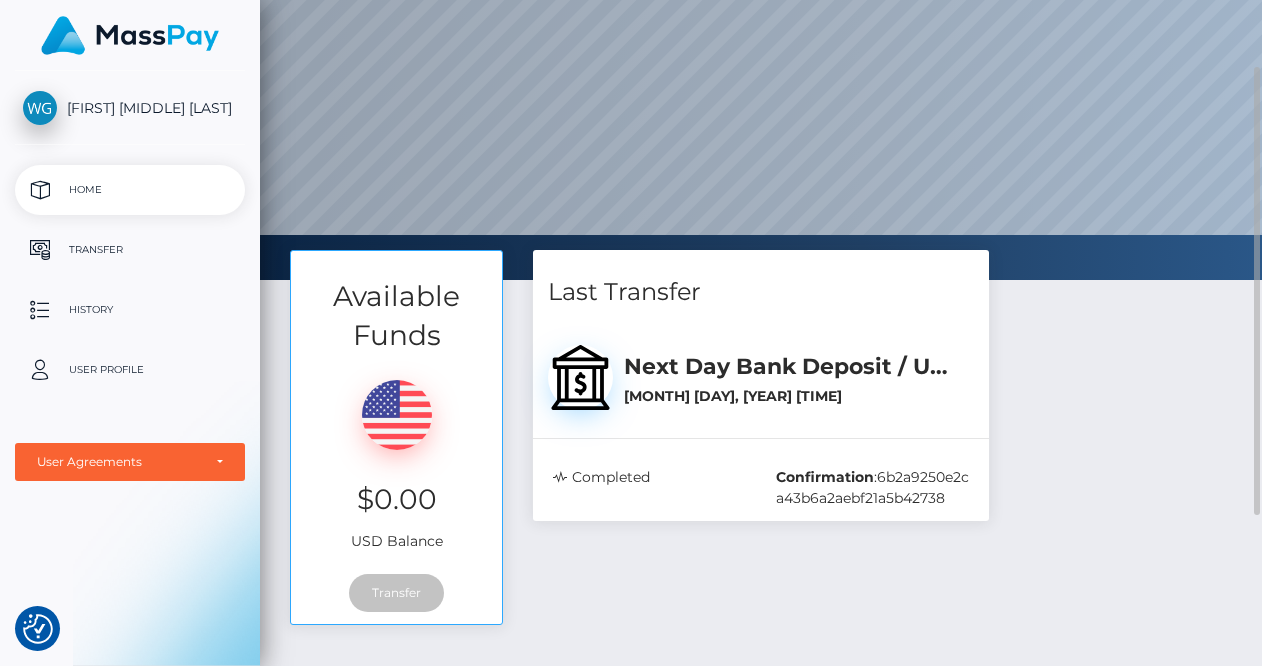 scroll, scrollTop: 200, scrollLeft: 0, axis: vertical 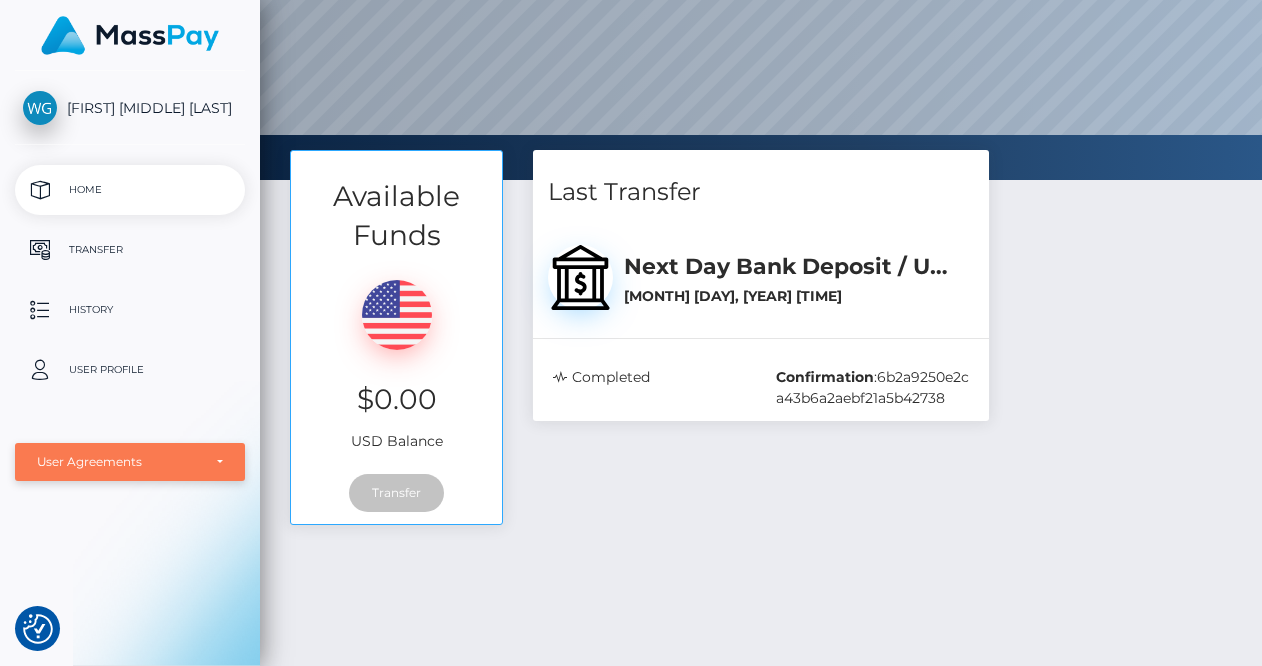 click on "User Agreements" at bounding box center [130, 462] 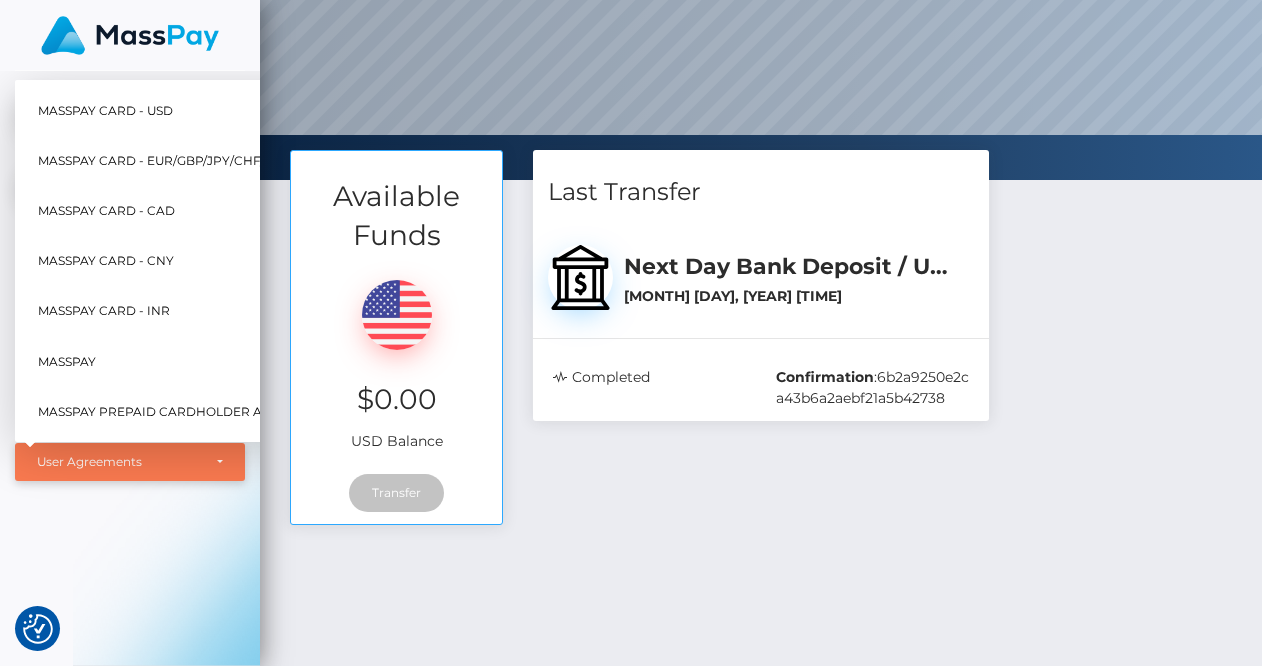 scroll, scrollTop: 380, scrollLeft: 1002, axis: both 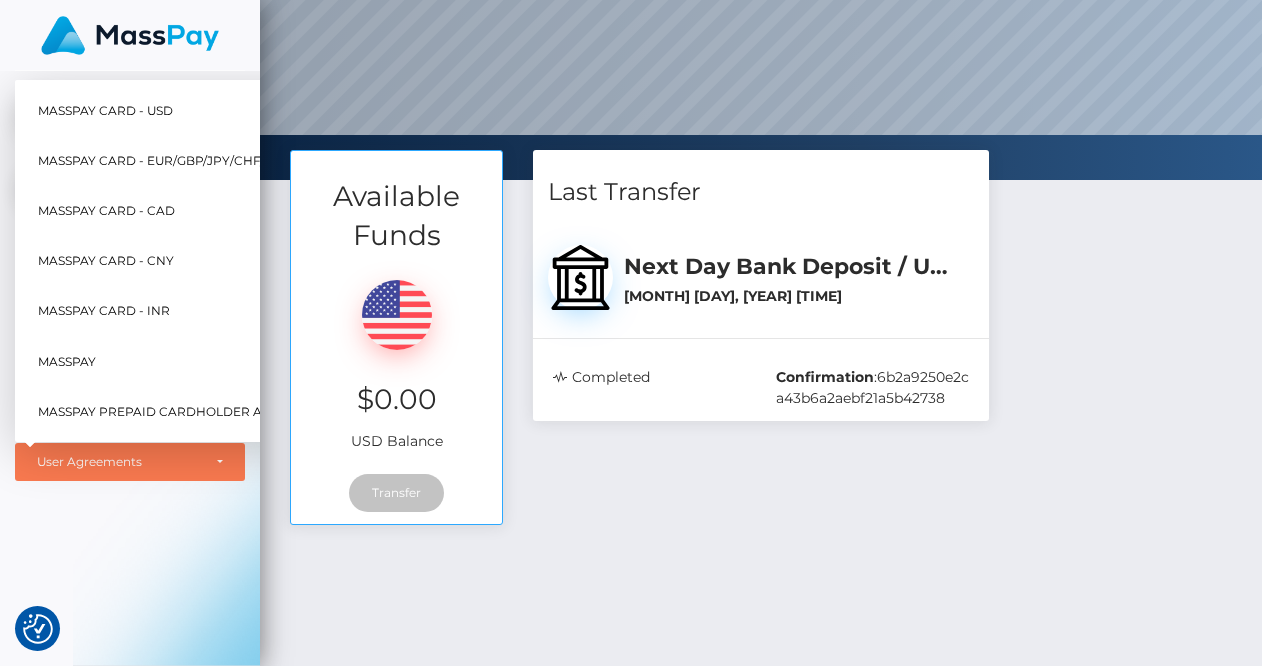 click on "MassPay Card - USD" at bounding box center (105, 110) 